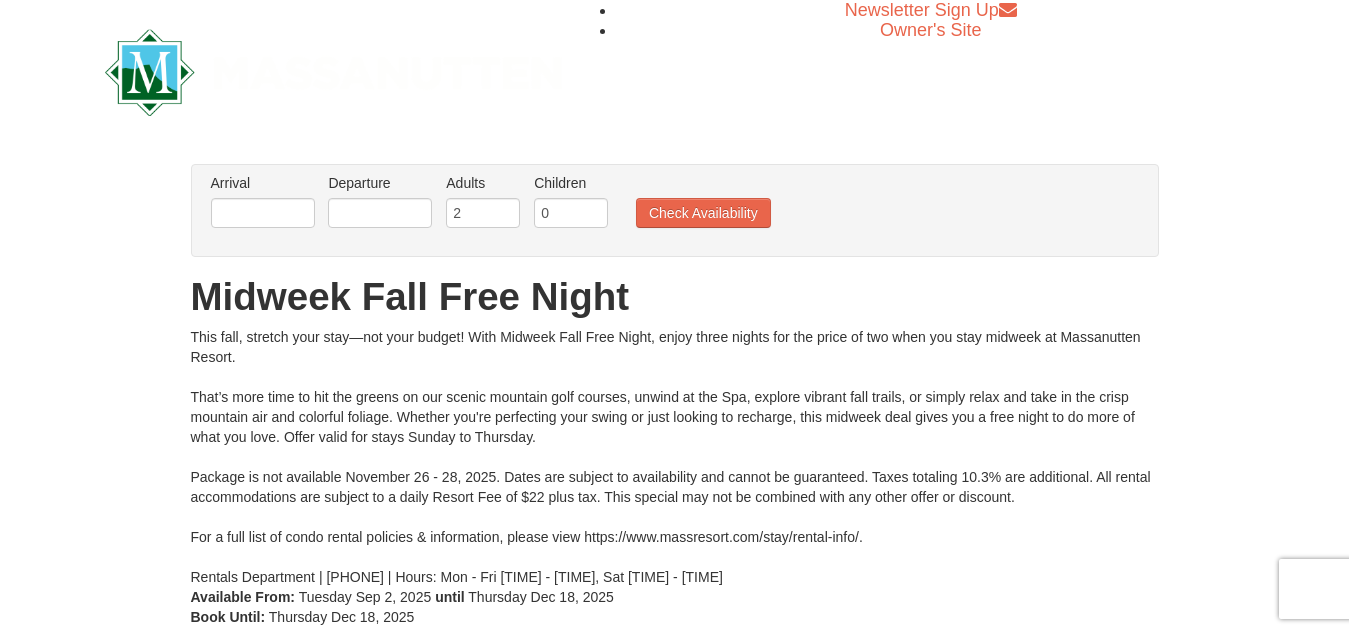 scroll, scrollTop: 0, scrollLeft: 0, axis: both 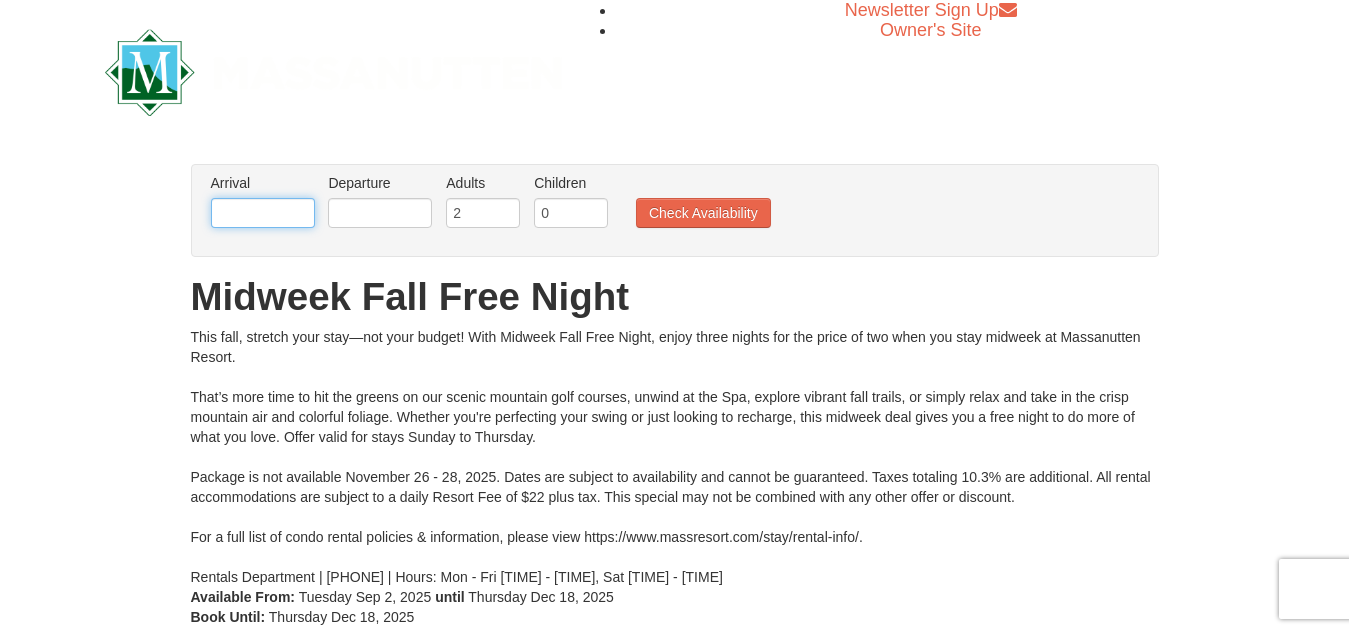 click at bounding box center (263, 213) 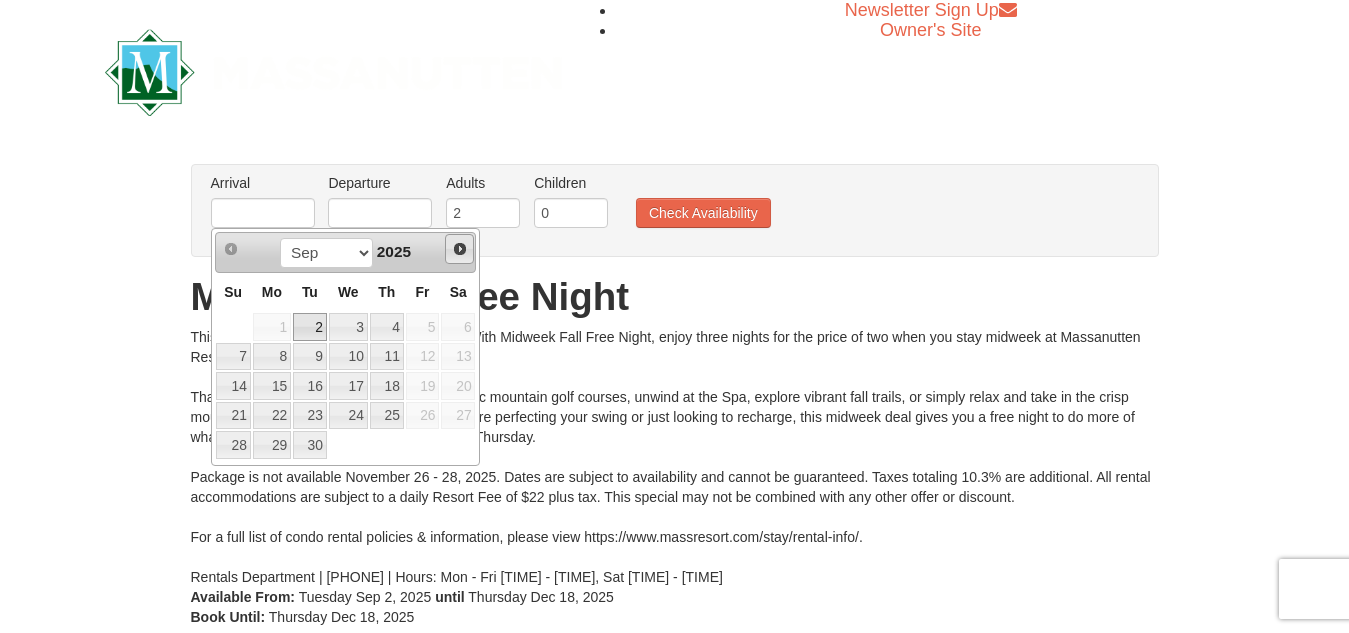 click on "Next" at bounding box center (460, 249) 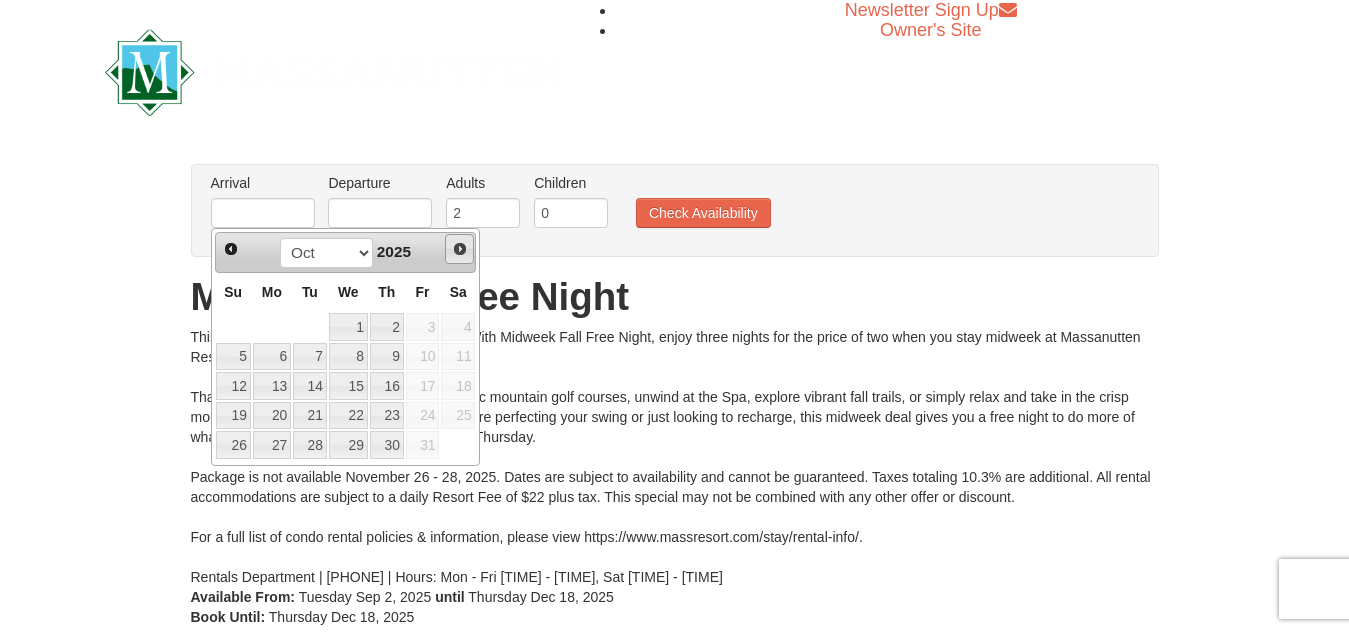 click on "Next" at bounding box center (460, 249) 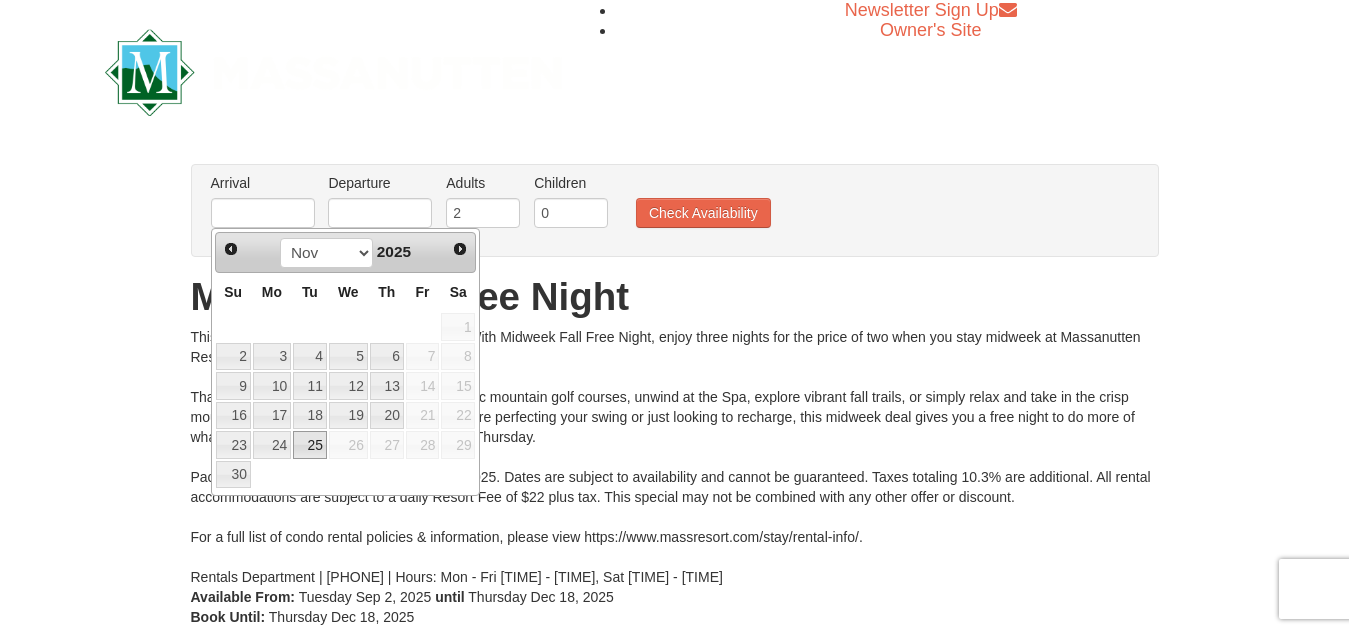 click on "25" at bounding box center [310, 445] 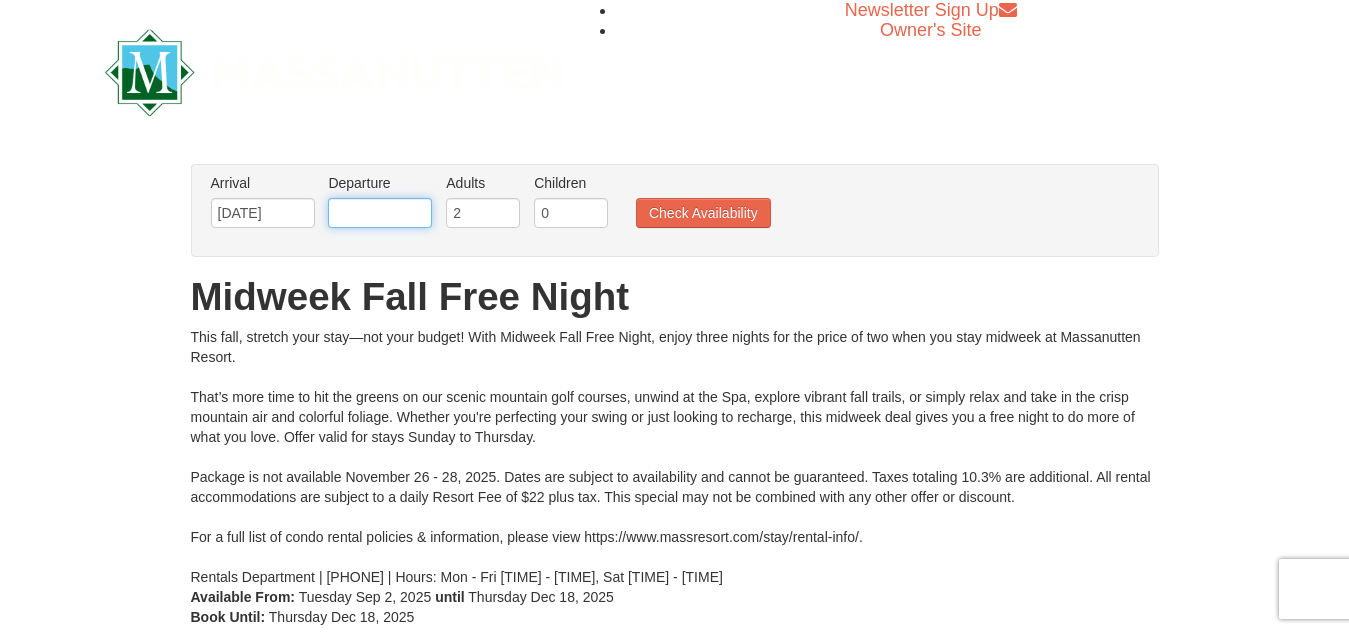 click at bounding box center (380, 213) 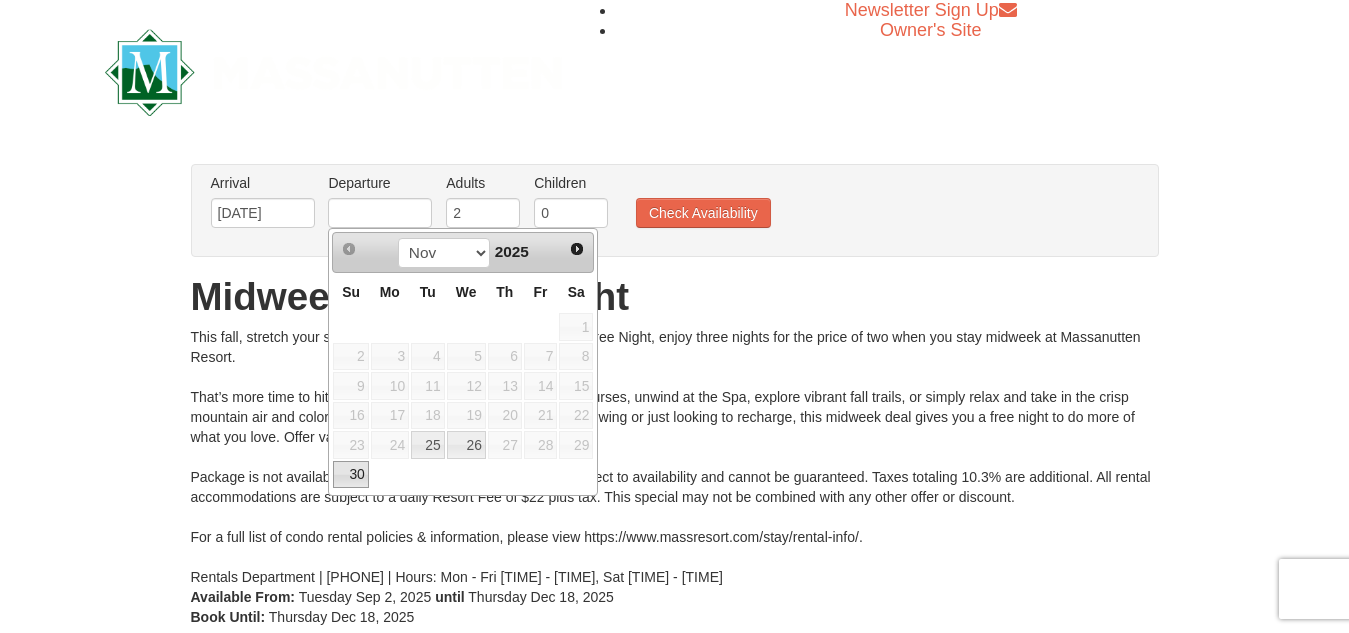 click on "30" at bounding box center (350, 475) 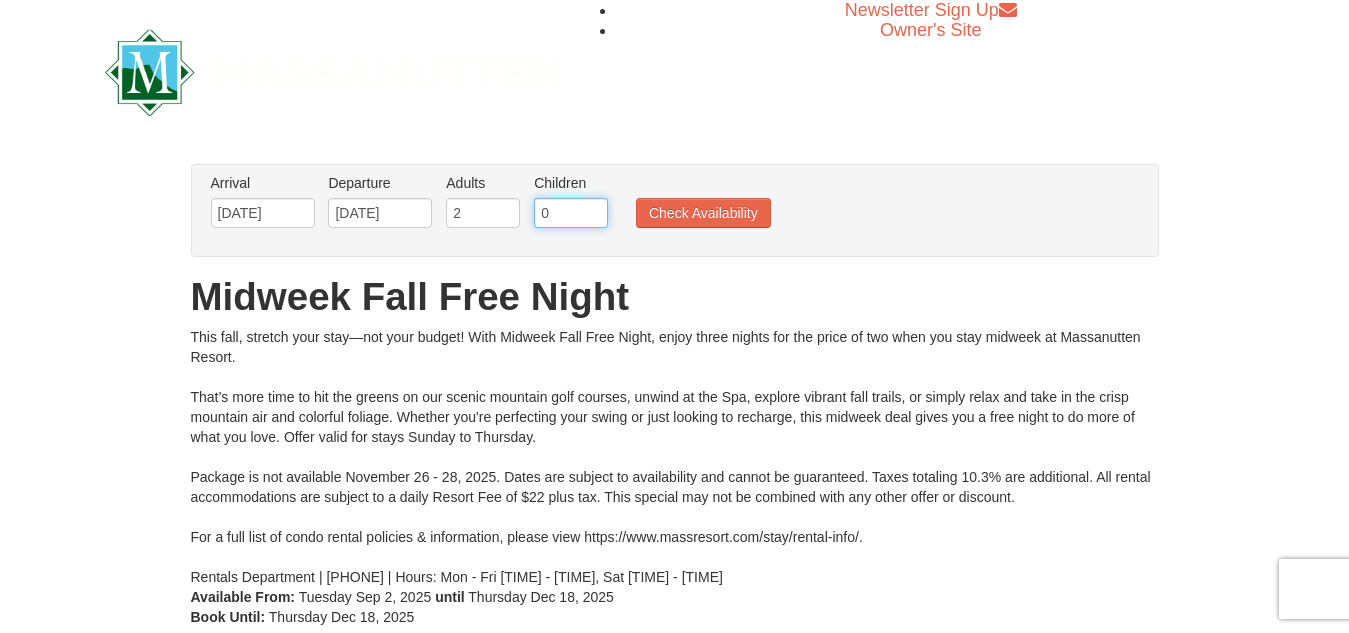 click on "0" at bounding box center (571, 213) 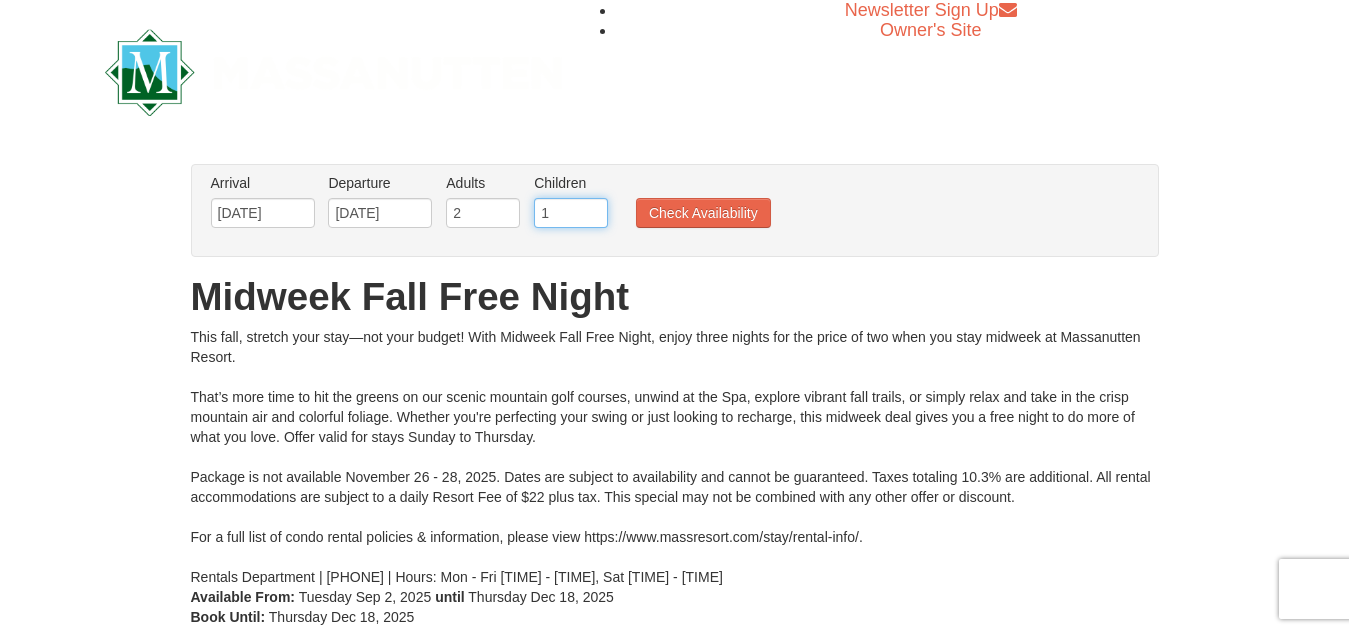 click on "1" at bounding box center [571, 213] 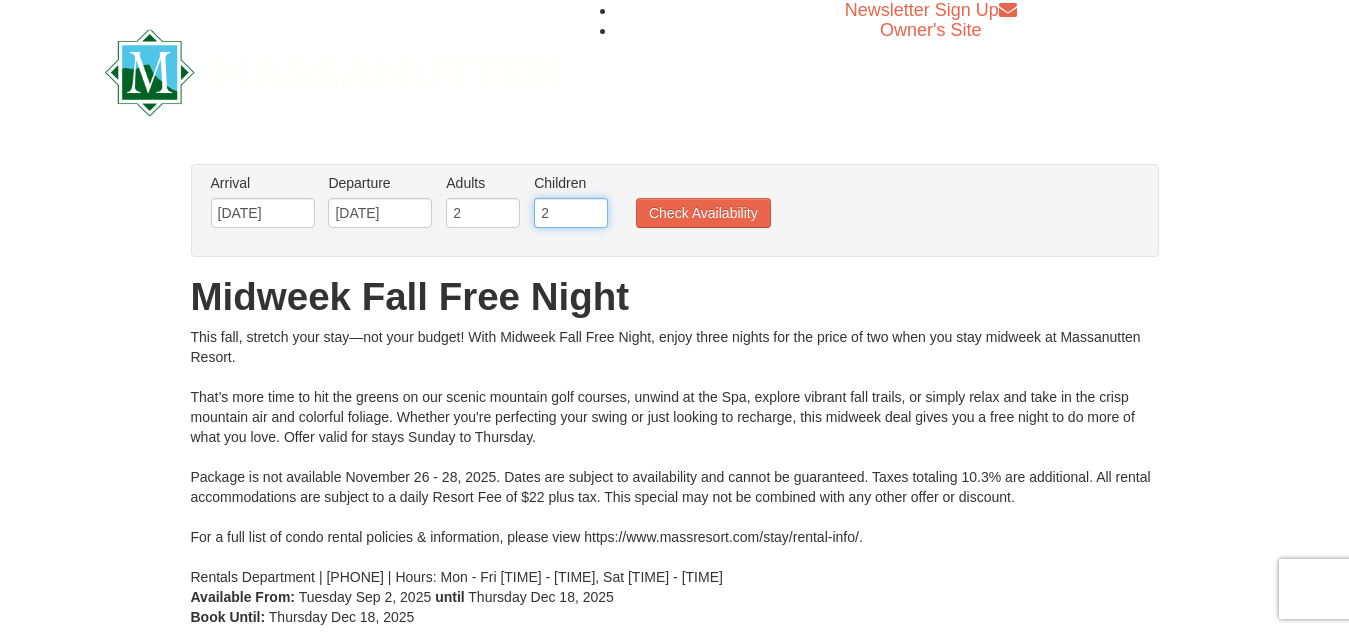 type on "2" 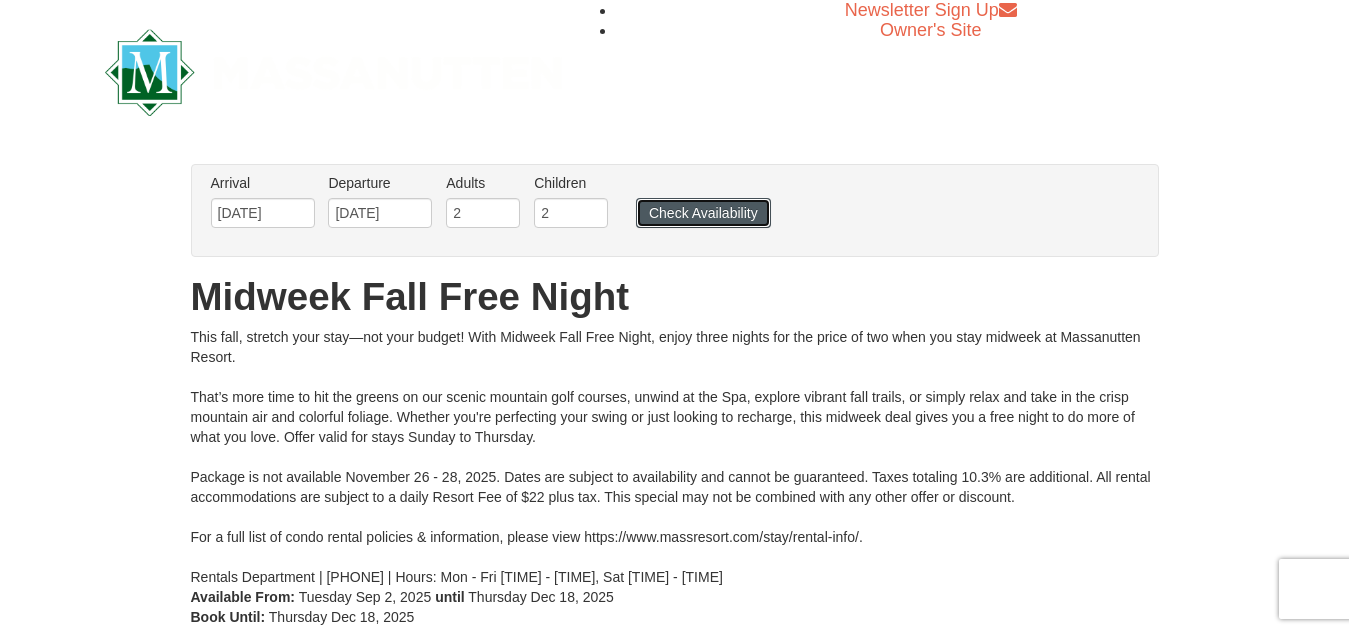 click on "Check Availability" at bounding box center [703, 213] 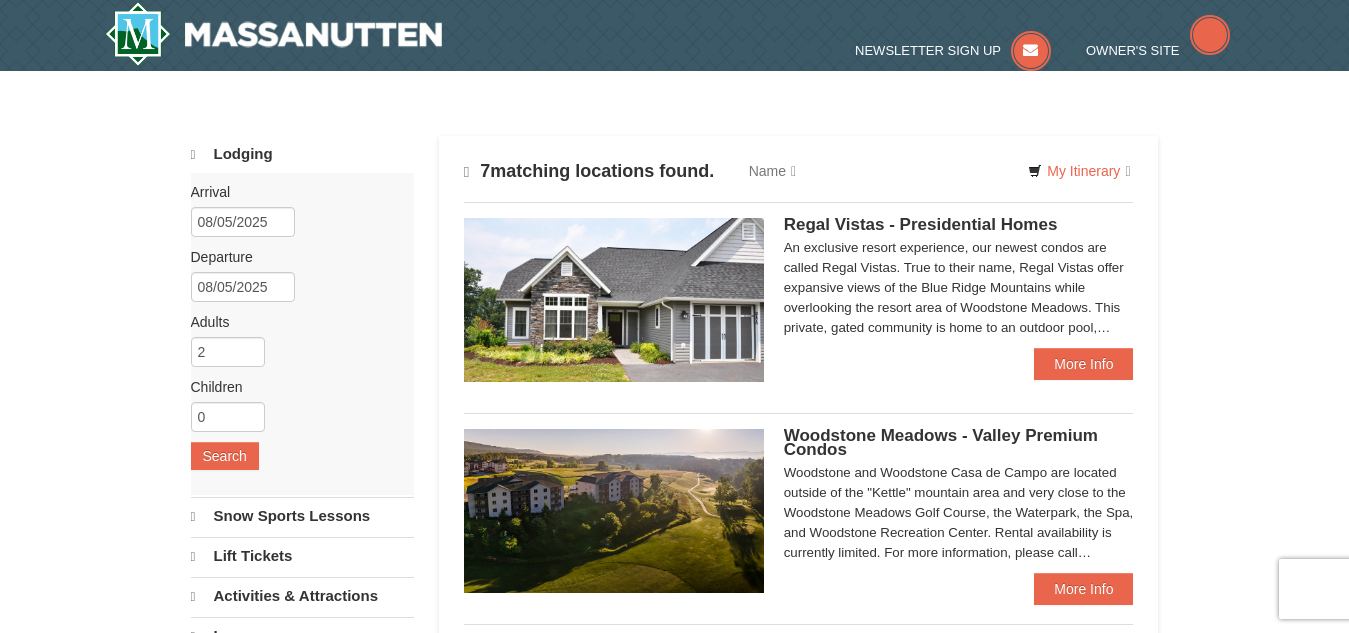 scroll, scrollTop: 0, scrollLeft: 0, axis: both 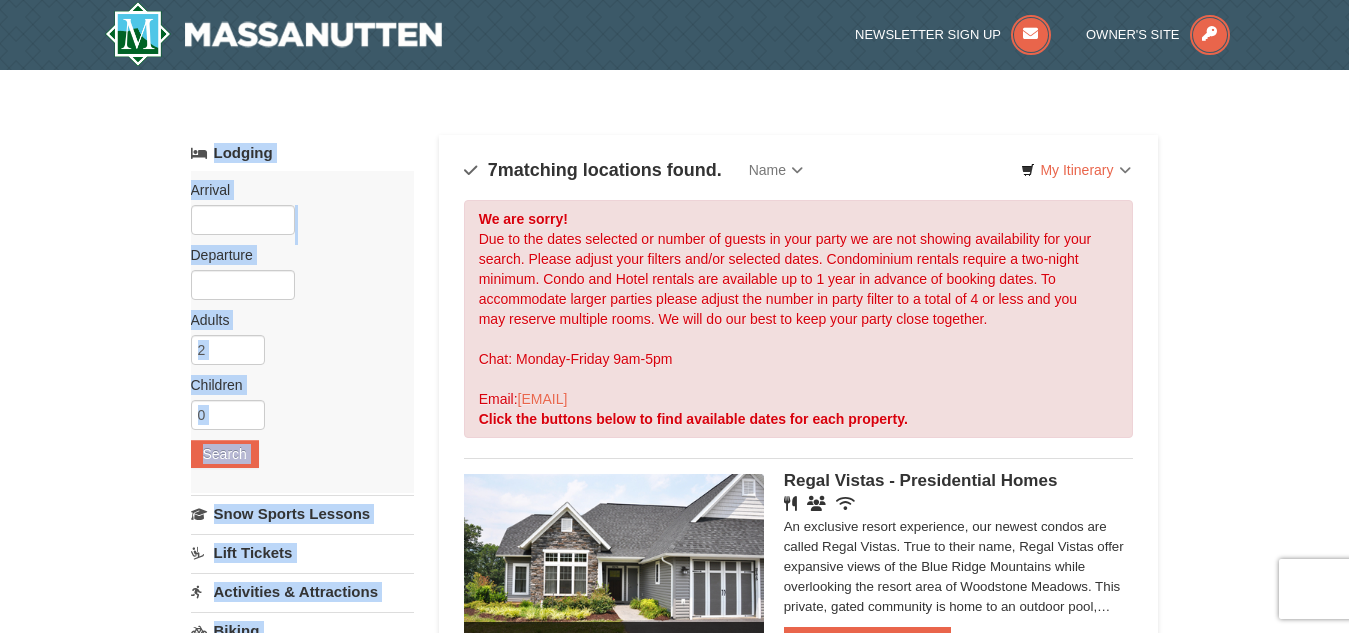 drag, startPoint x: 1335, startPoint y: 100, endPoint x: 1357, endPoint y: 171, distance: 74.330345 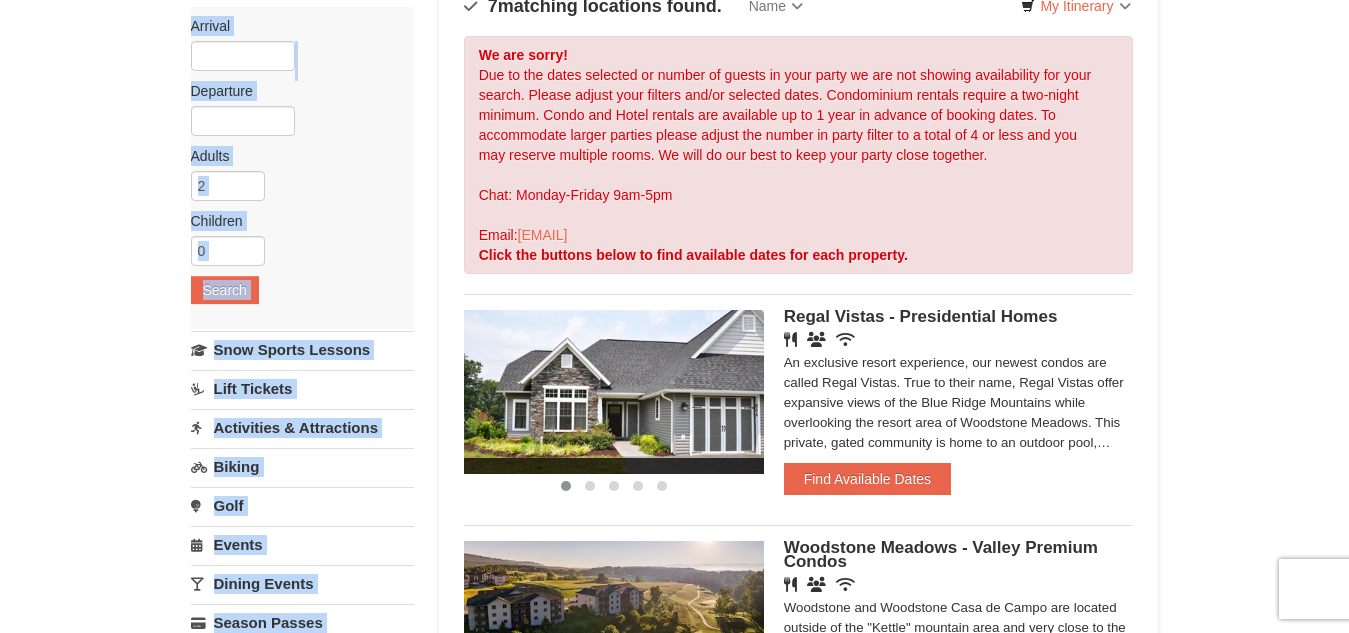 scroll, scrollTop: 169, scrollLeft: 0, axis: vertical 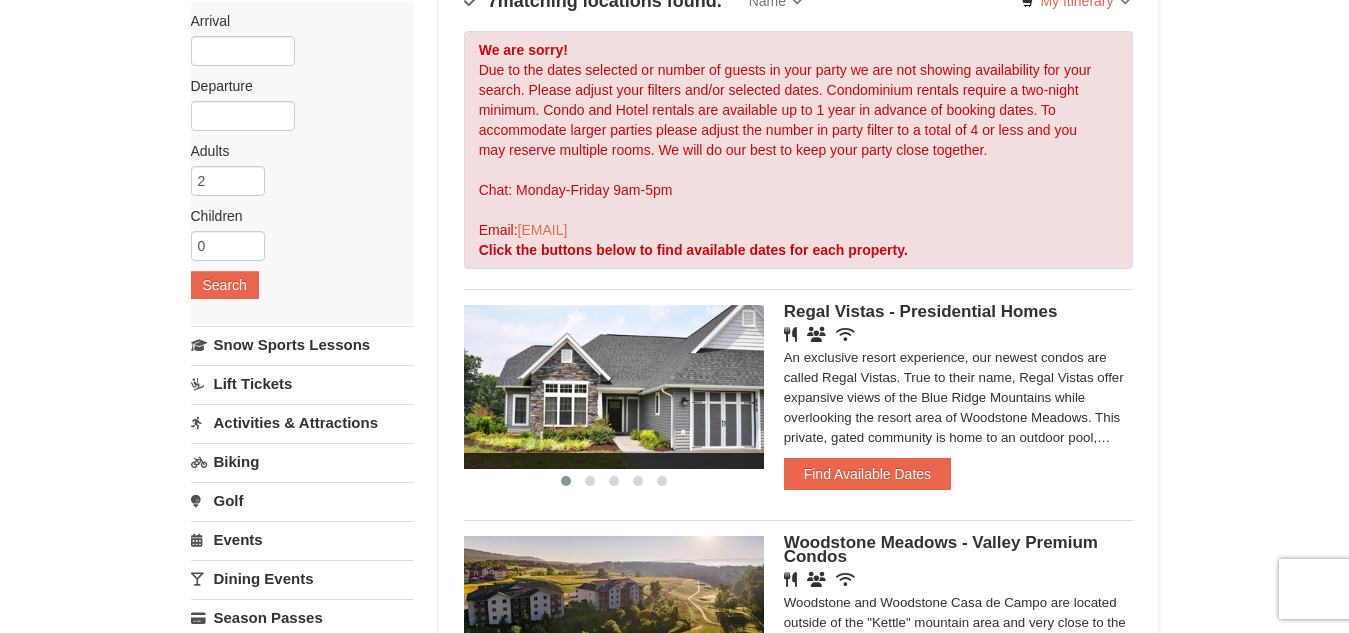 click on "×
Categories
Map
List
Filter
My Itinerary
Questions?  1-540-289-9441
Lodging
Arrival Please format dates MM/DD/YYYY Please format dates MM/DD/YYYY
Departure Please format dates MM/DD/YYYY Please format dates MM/DD/YYYY
Adults" at bounding box center (674, 946) 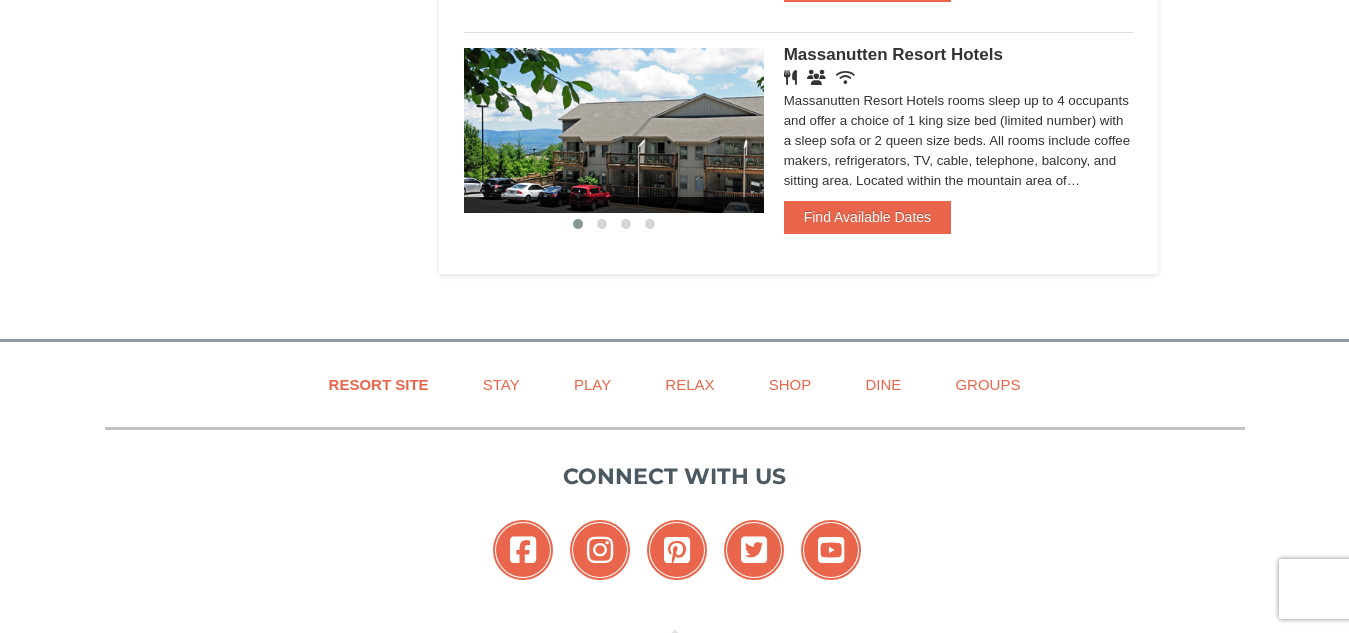 scroll, scrollTop: 0, scrollLeft: 0, axis: both 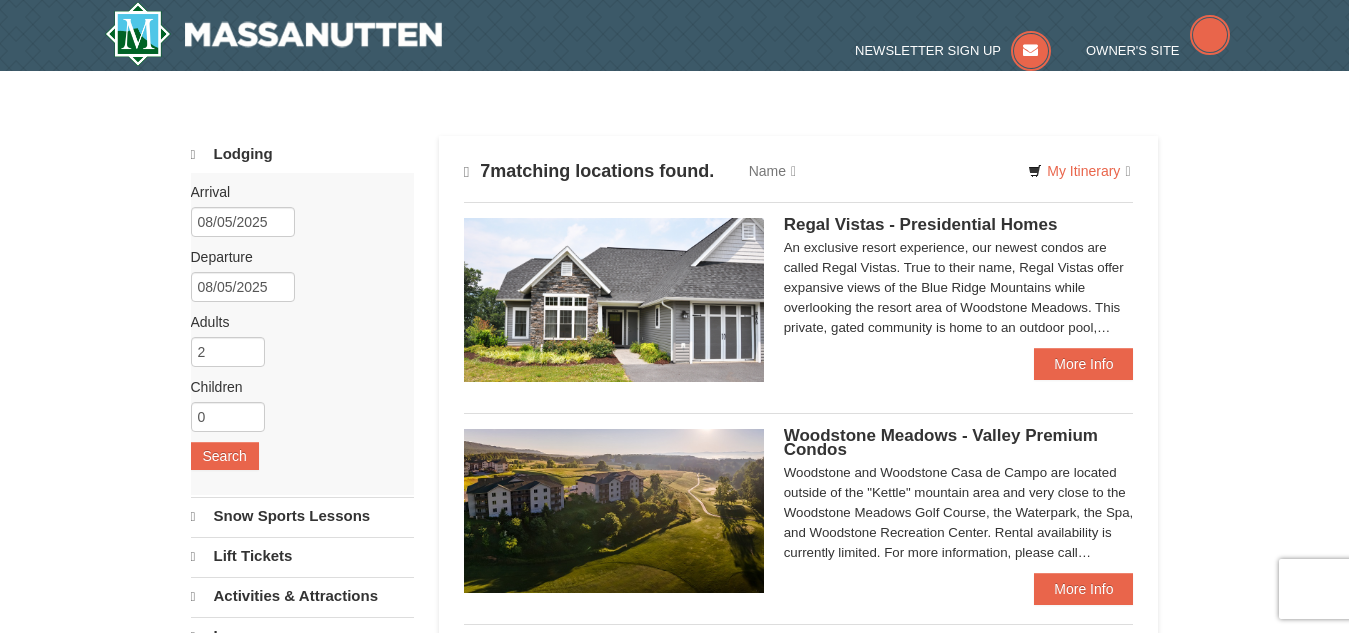 type 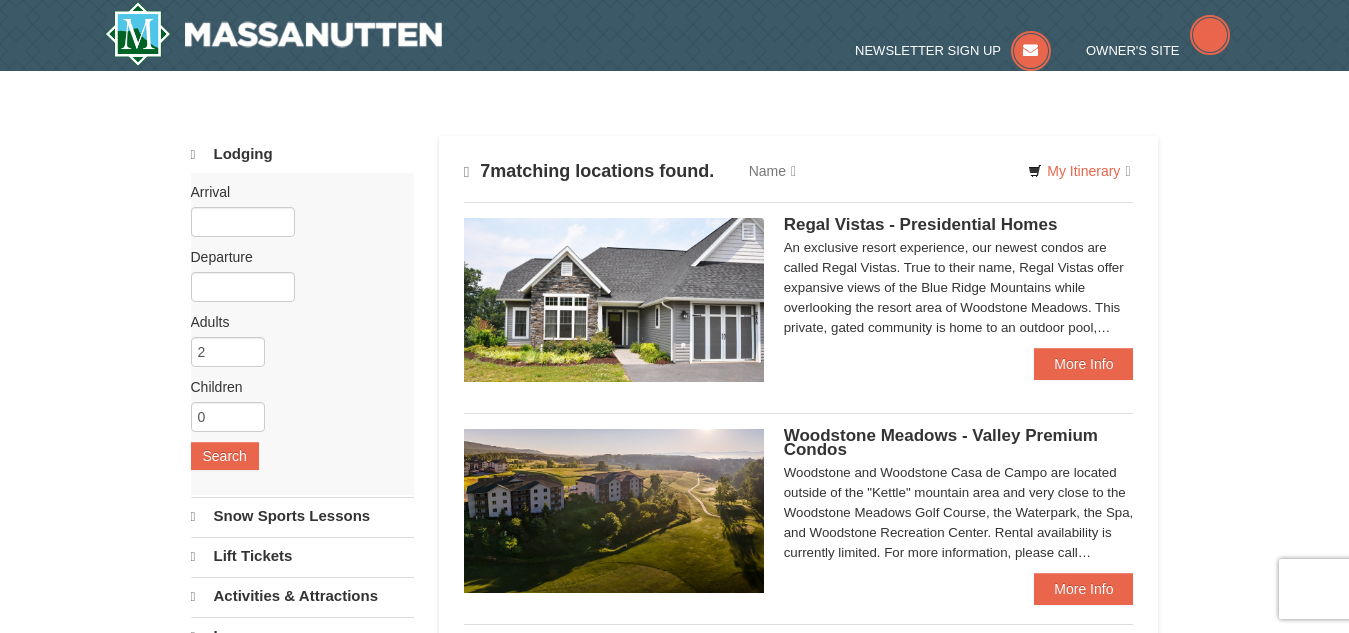 scroll, scrollTop: 0, scrollLeft: 0, axis: both 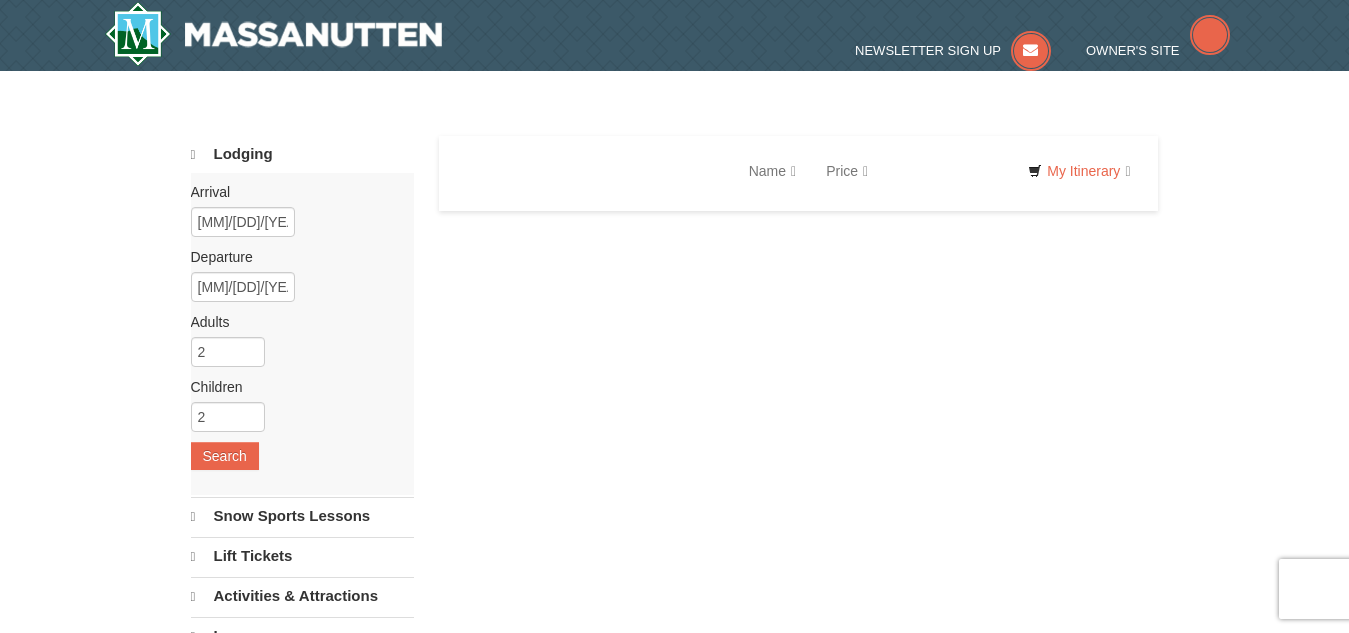 select on "8" 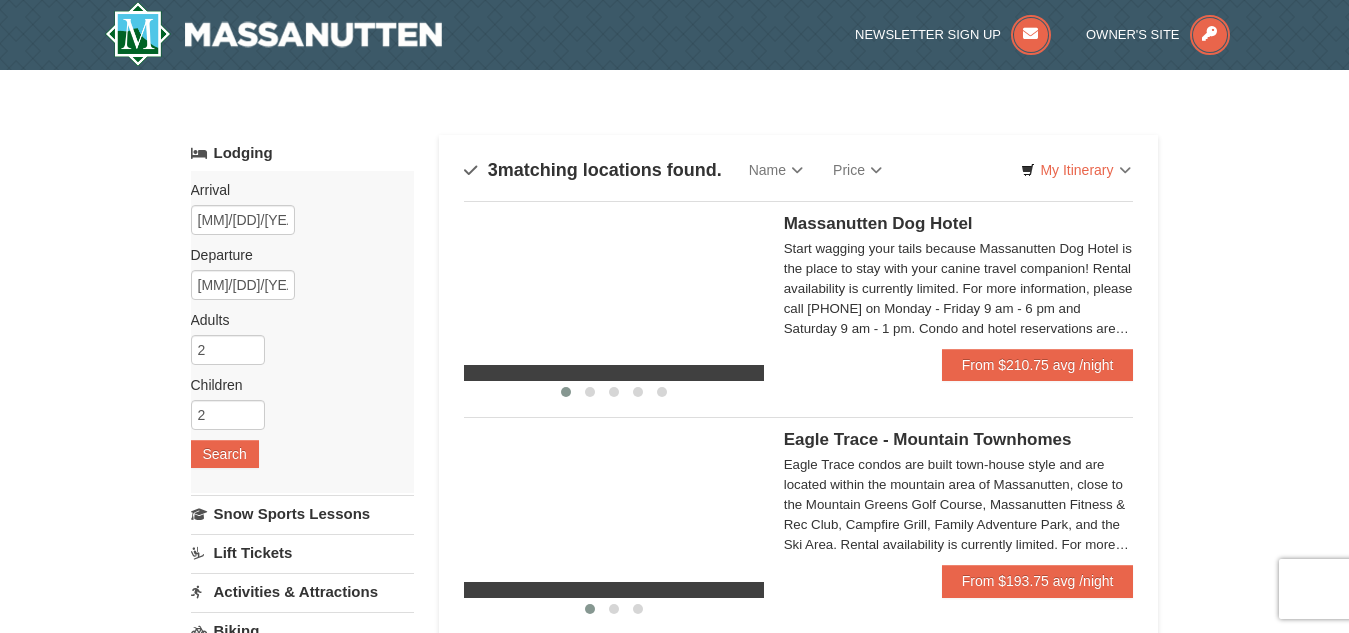 scroll, scrollTop: 0, scrollLeft: 0, axis: both 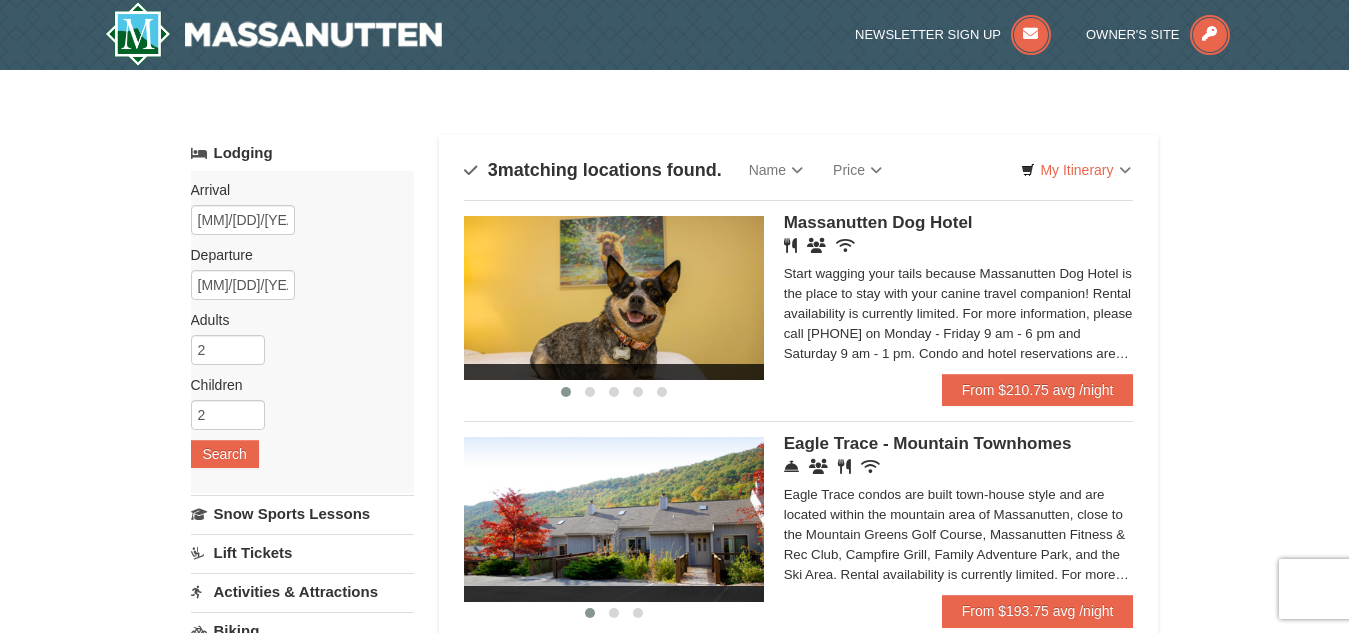 drag, startPoint x: 1365, startPoint y: 1, endPoint x: 927, endPoint y: 110, distance: 451.35907 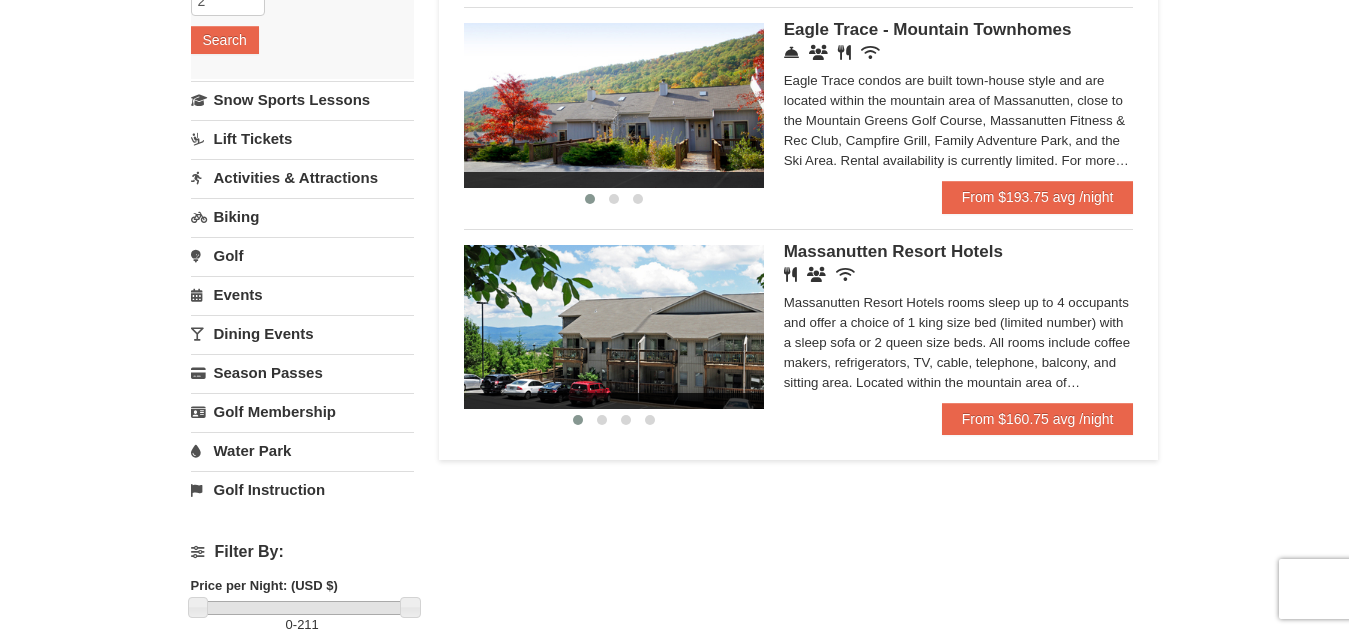 scroll, scrollTop: 0, scrollLeft: 0, axis: both 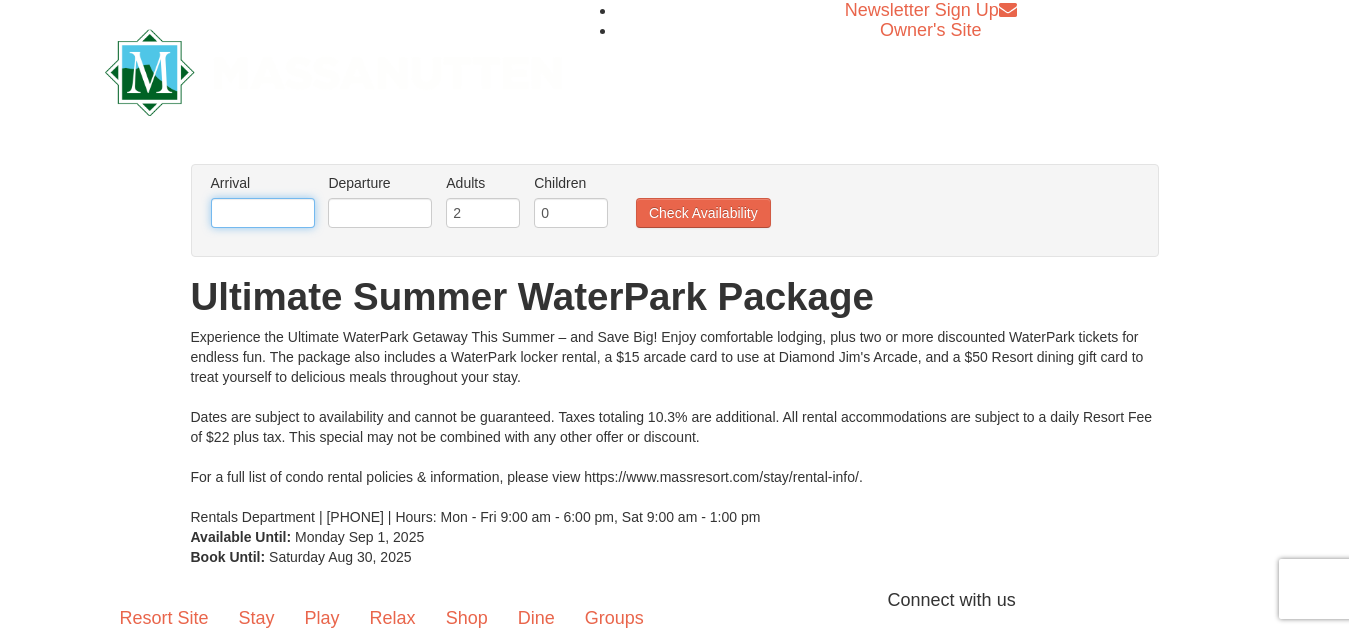 click at bounding box center [263, 213] 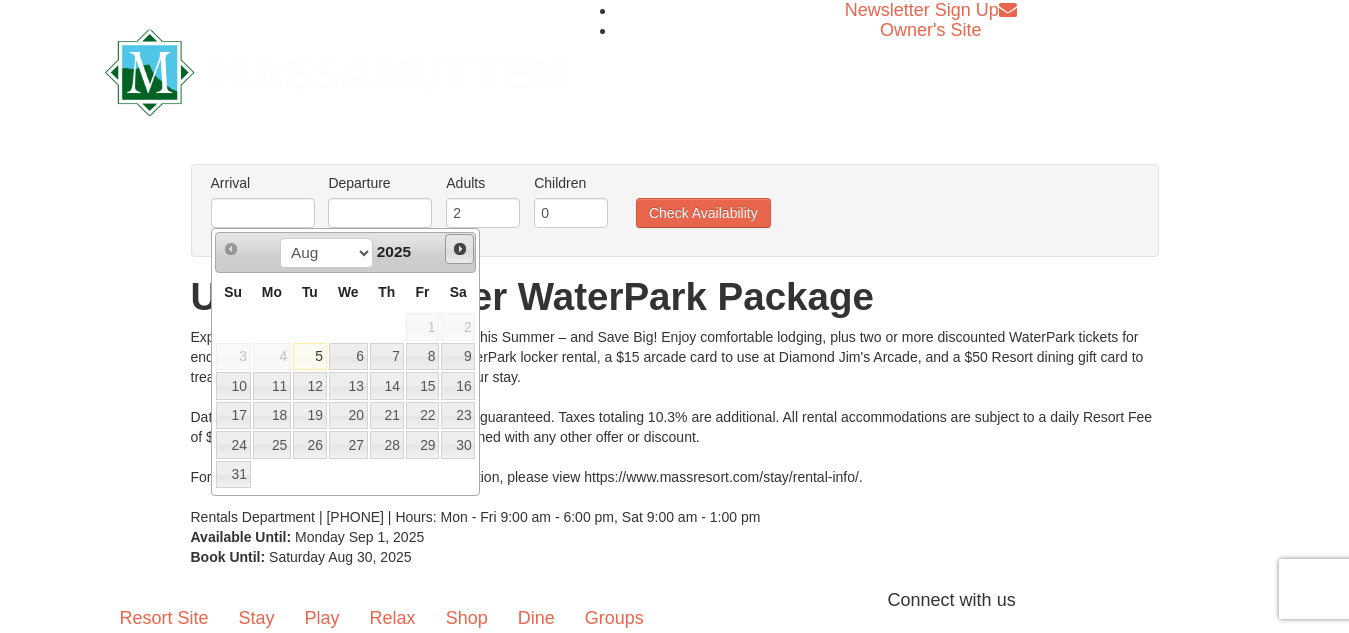 click on "Next" at bounding box center [460, 249] 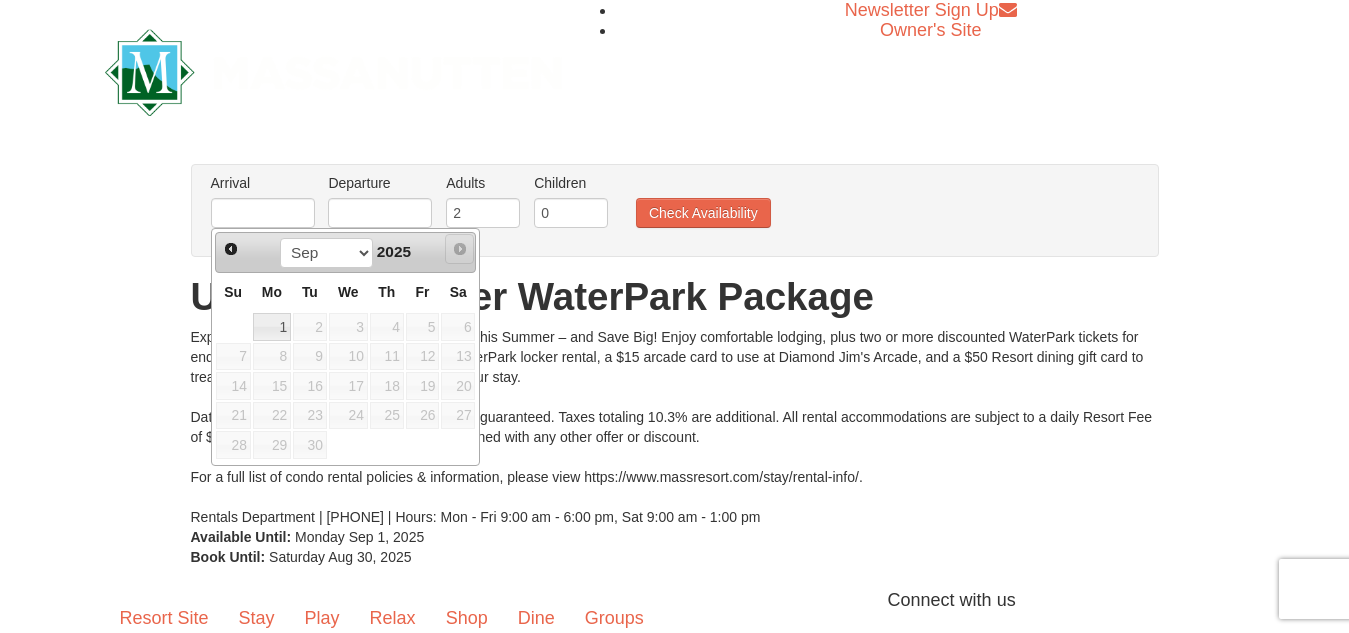 click on "Next" at bounding box center [460, 249] 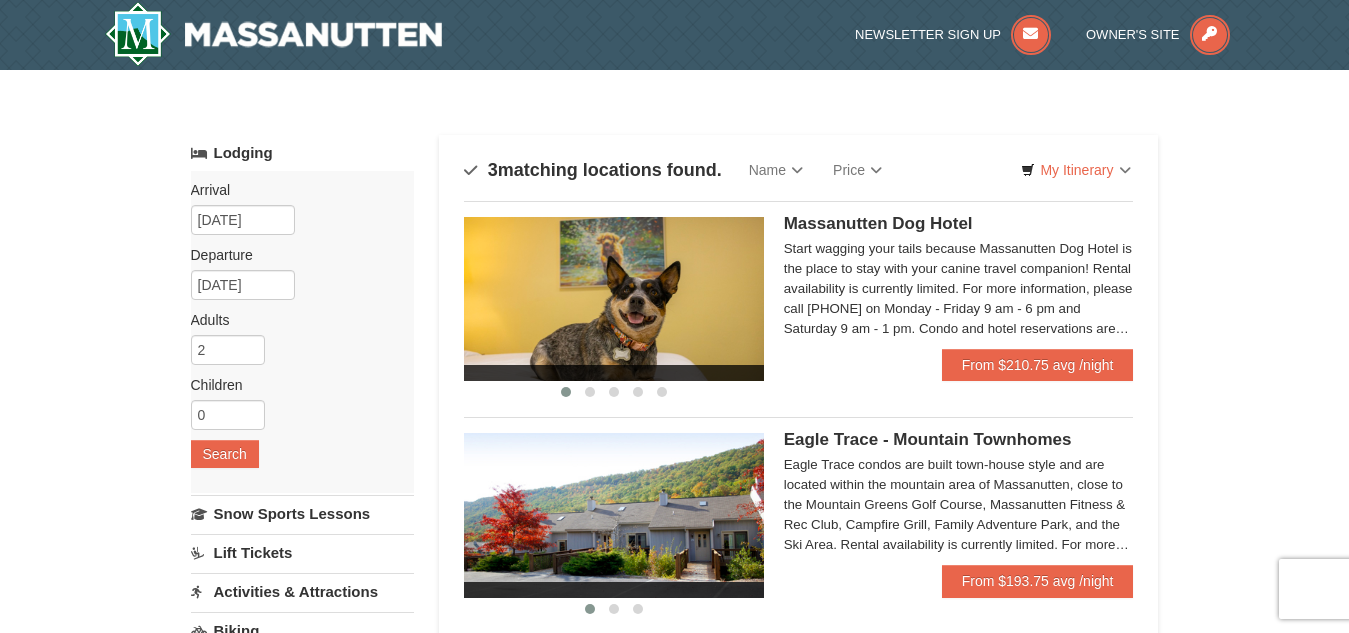 scroll, scrollTop: 0, scrollLeft: 0, axis: both 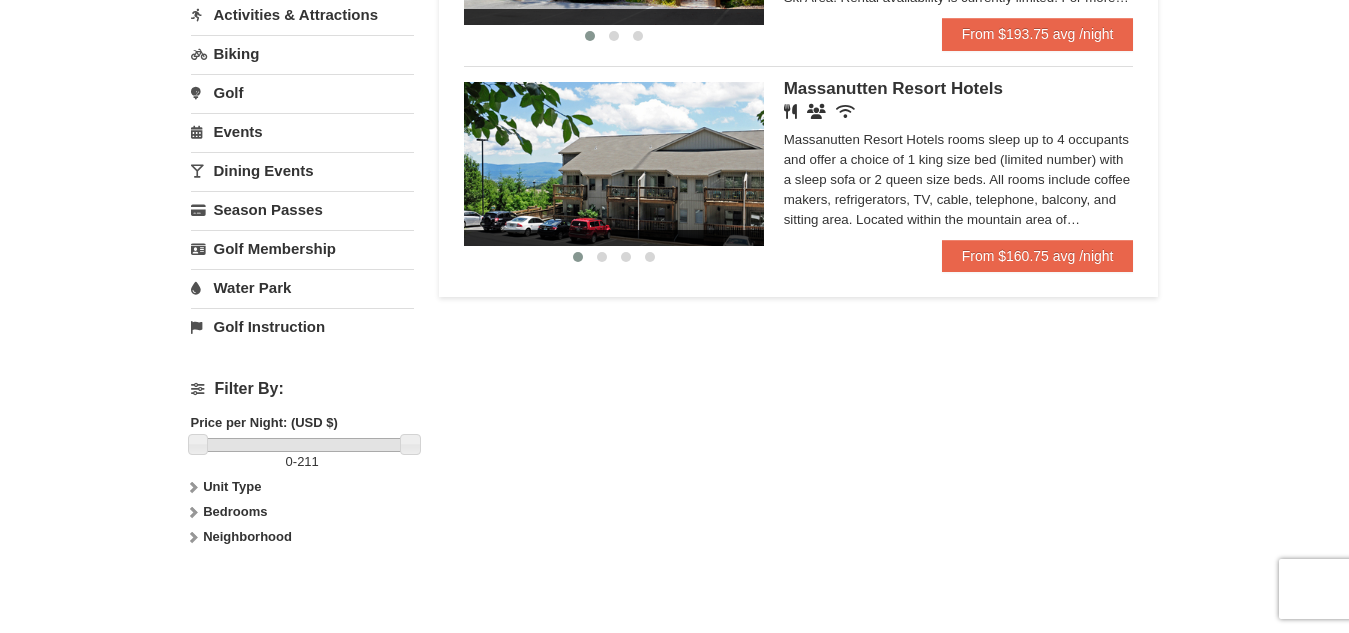 click on "Water Park" at bounding box center (302, 287) 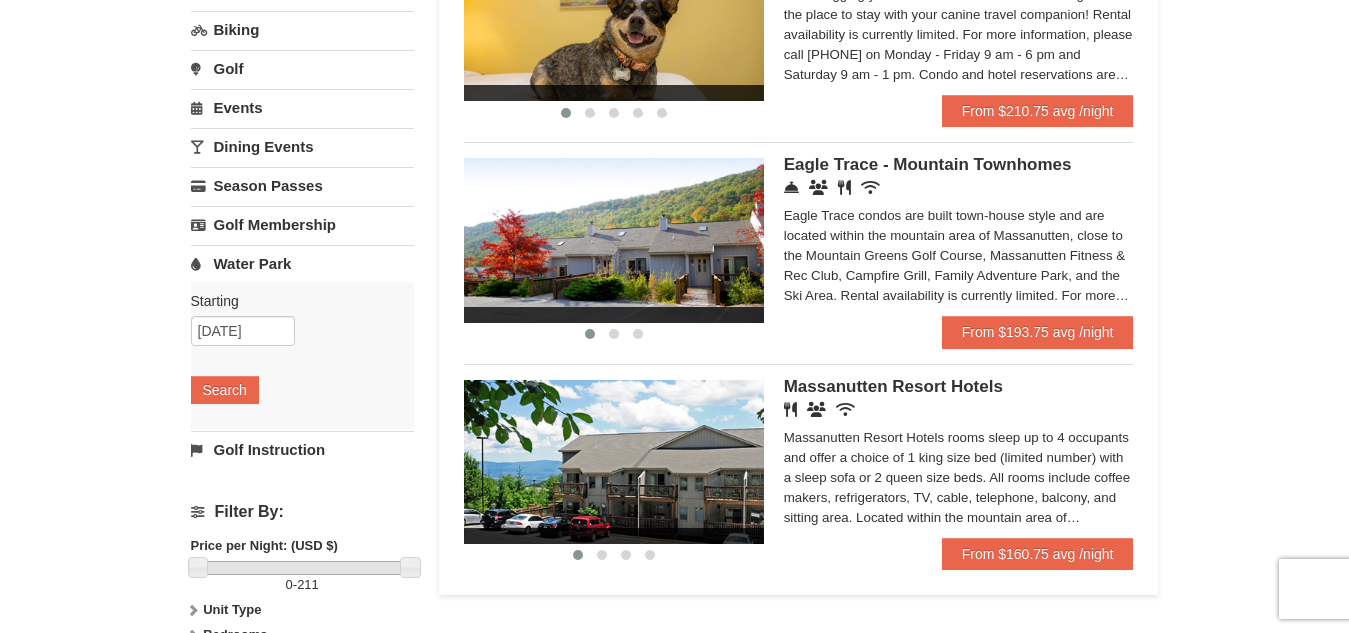 scroll, scrollTop: 255, scrollLeft: 0, axis: vertical 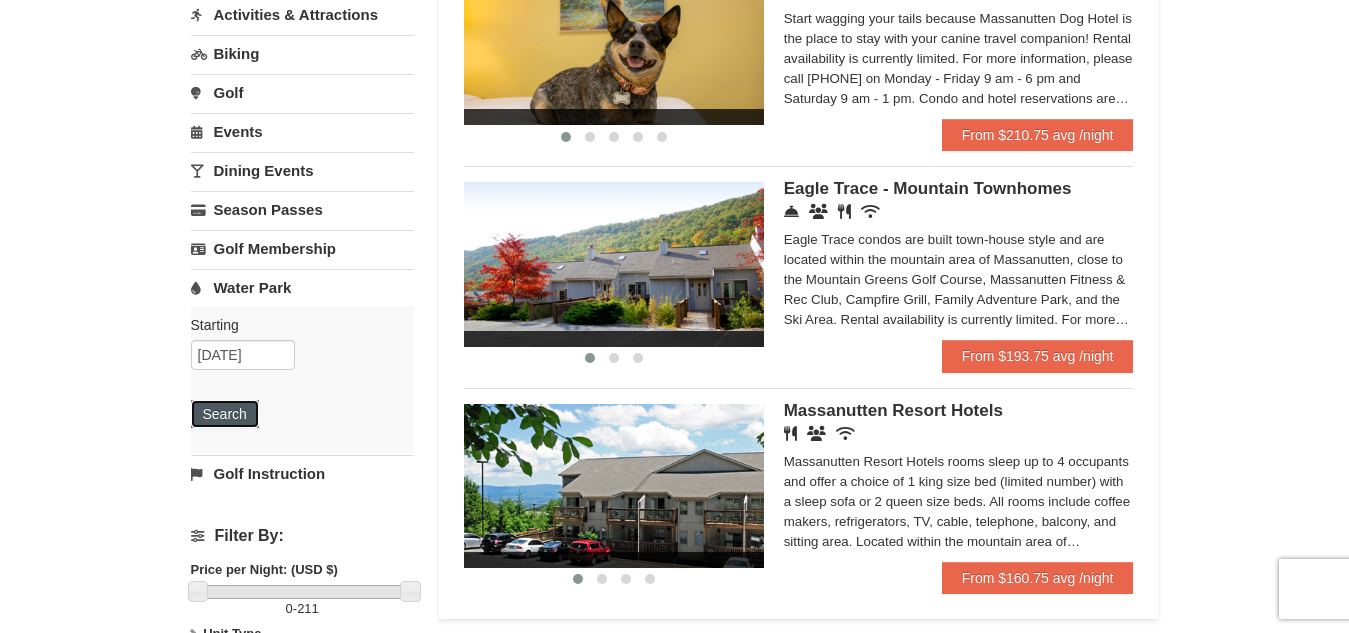 click on "Search" at bounding box center [225, 414] 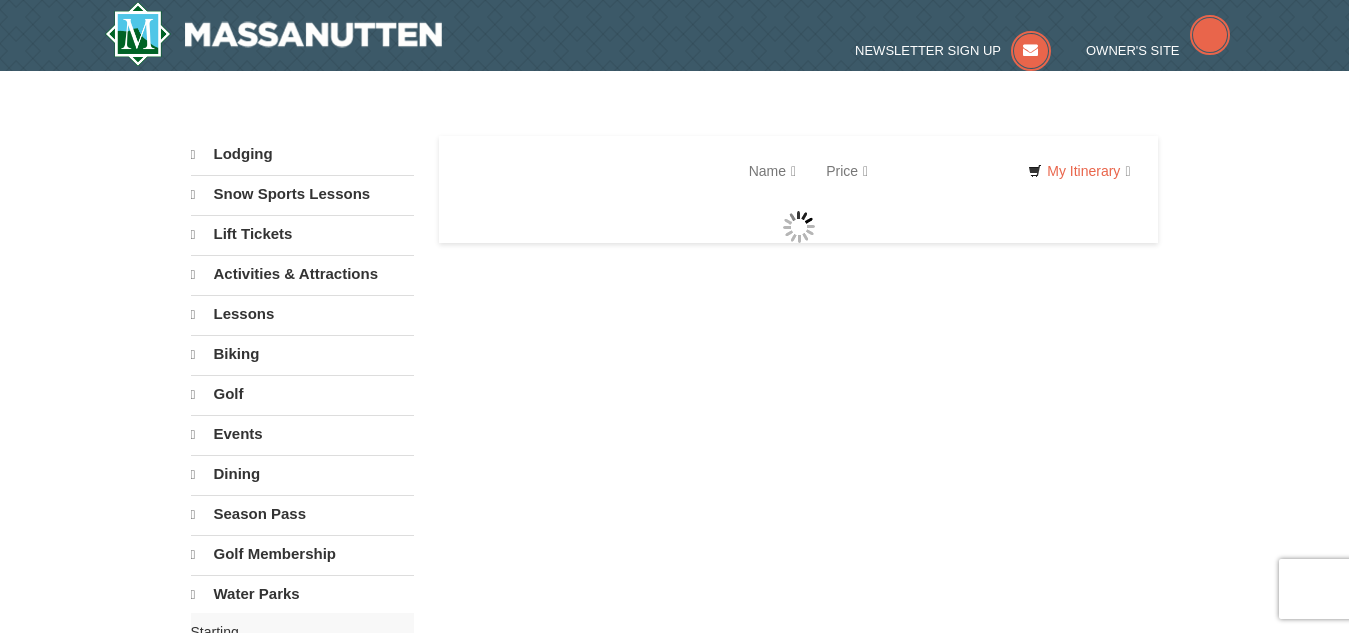scroll, scrollTop: 0, scrollLeft: 0, axis: both 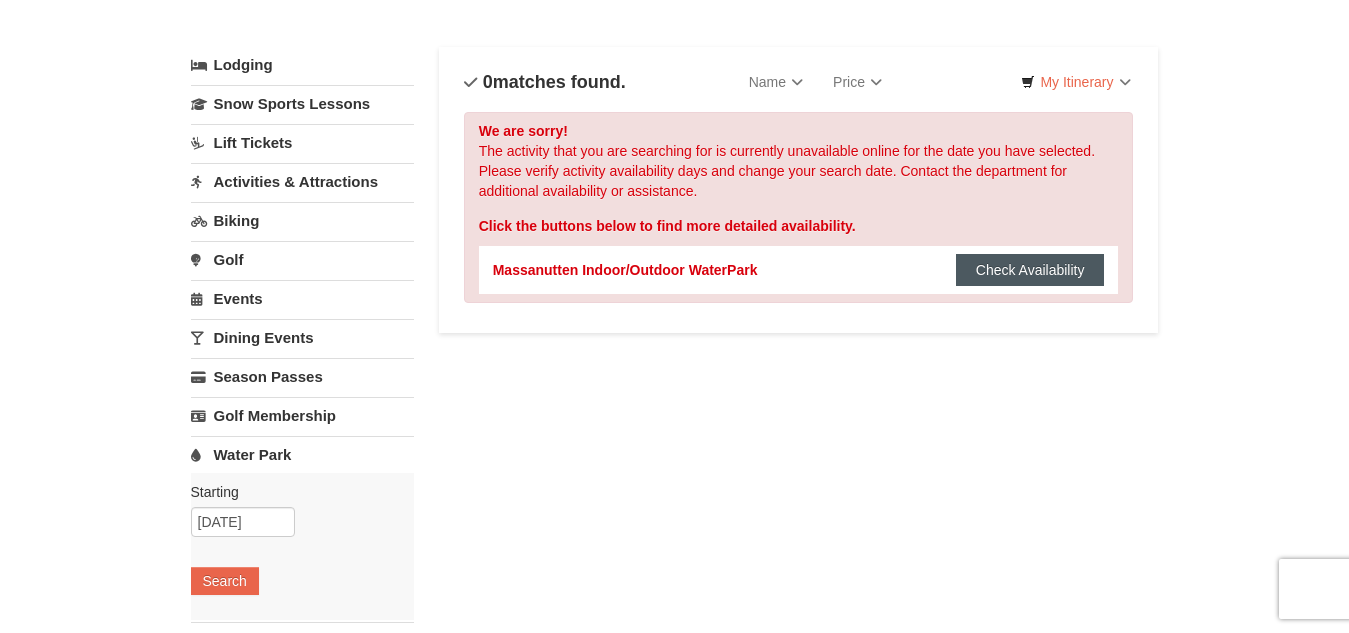 click on "Check Availability" at bounding box center [1030, 270] 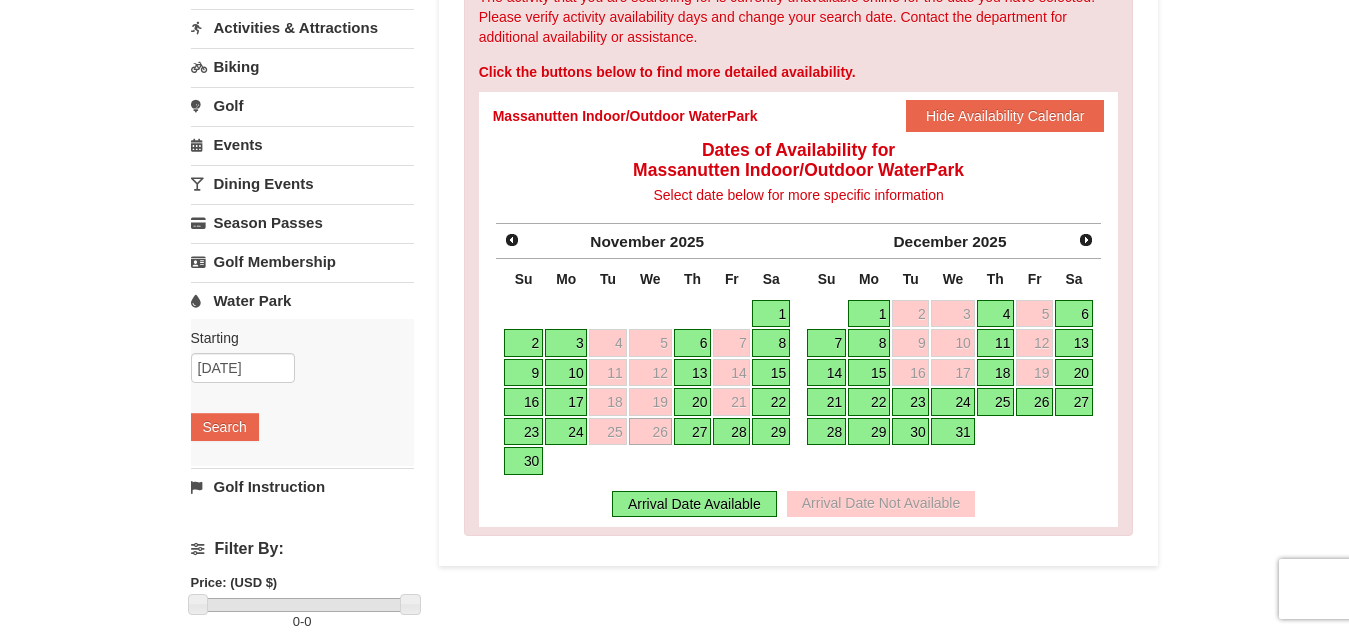 scroll, scrollTop: 251, scrollLeft: 0, axis: vertical 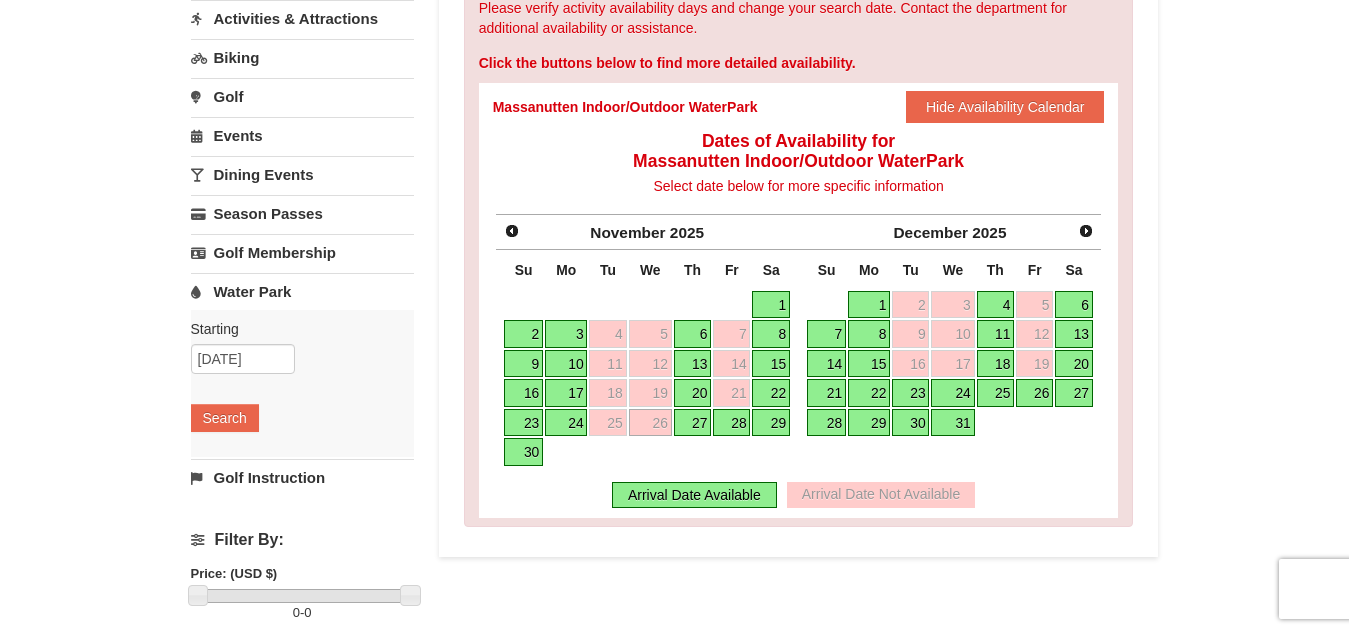 click on "27" at bounding box center (693, 423) 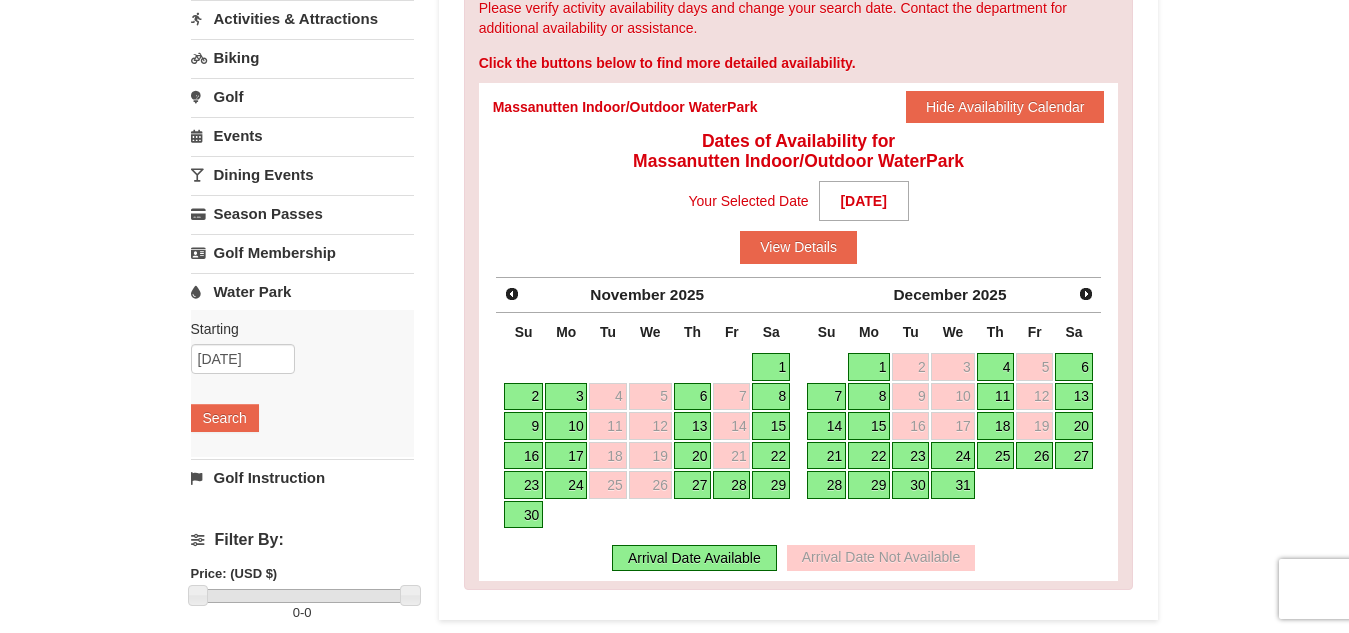 click on "27" at bounding box center [693, 485] 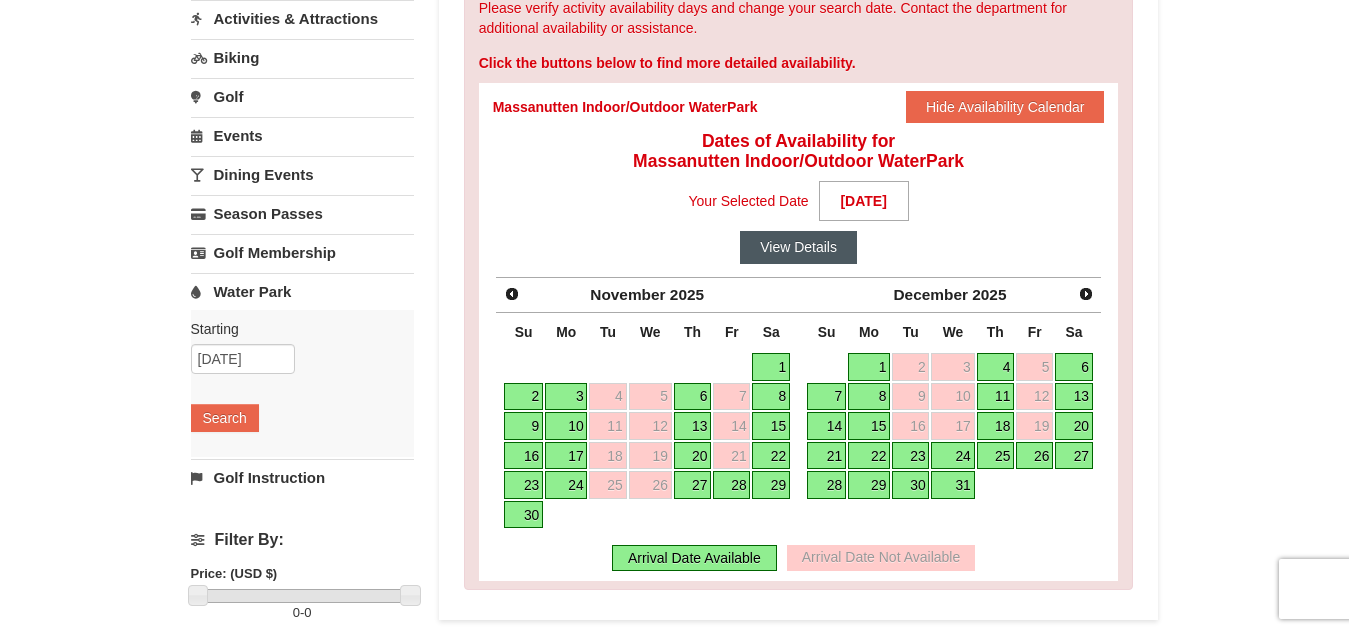 click on "View Details" at bounding box center (798, 247) 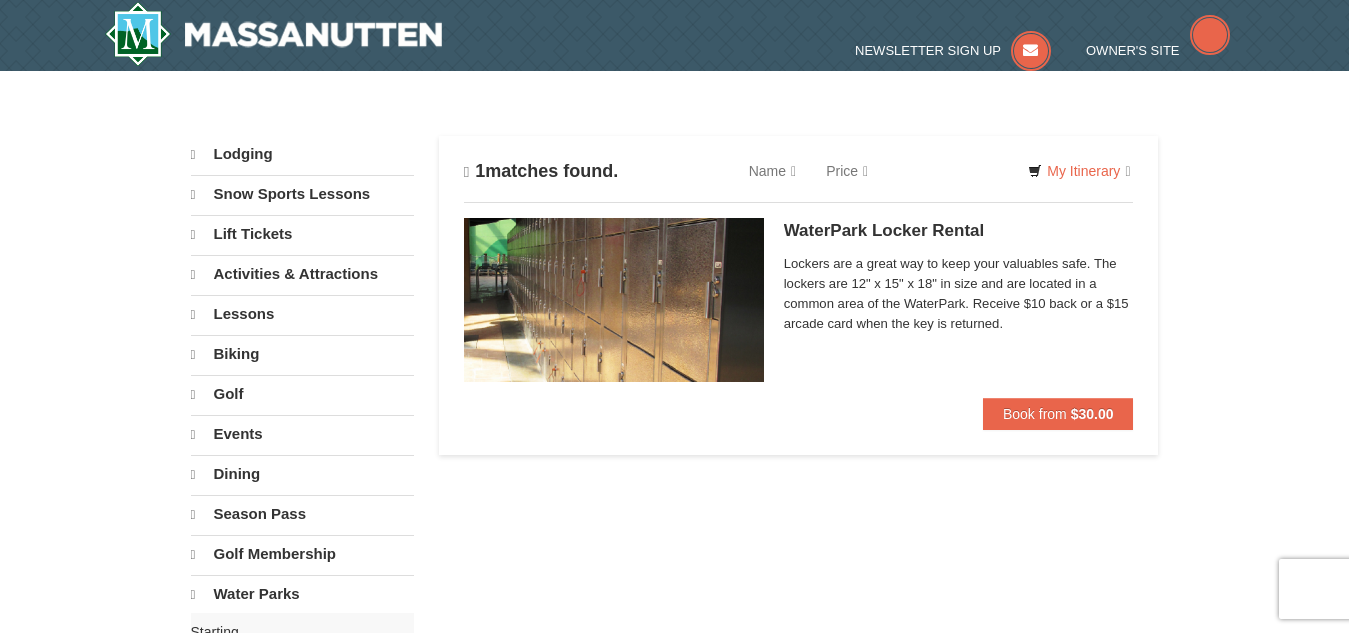 scroll, scrollTop: 0, scrollLeft: 0, axis: both 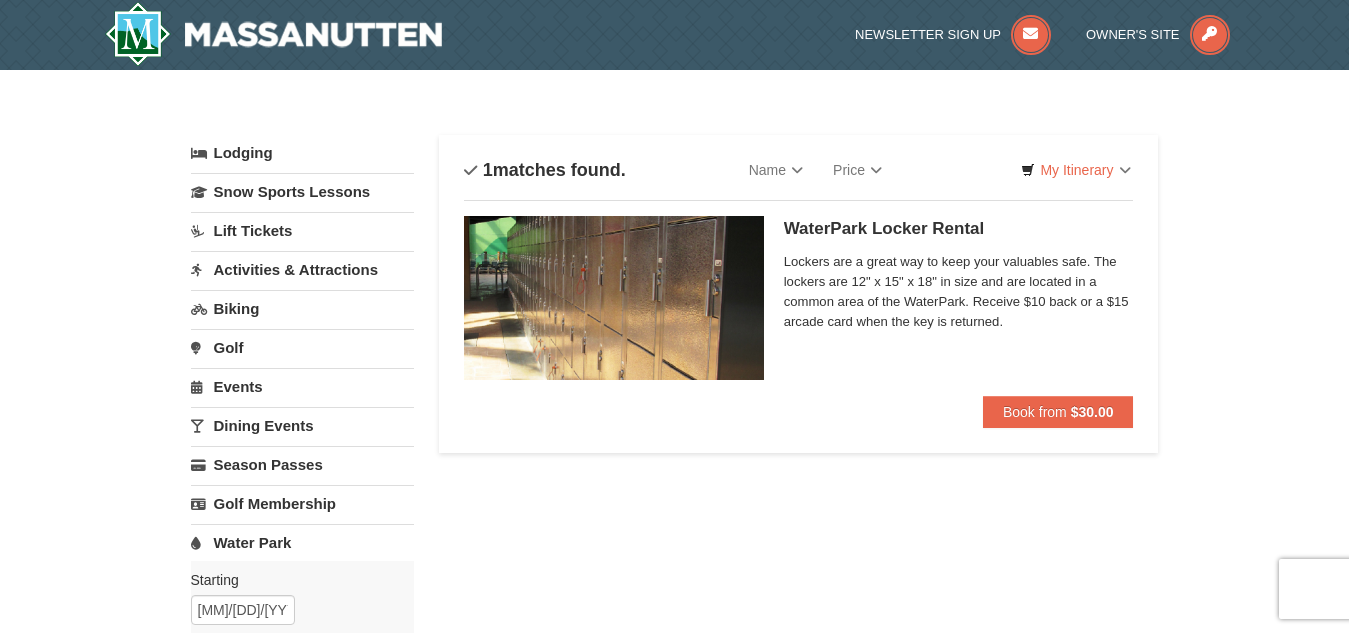 drag, startPoint x: 1365, startPoint y: 126, endPoint x: 1365, endPoint y: -87, distance: 213 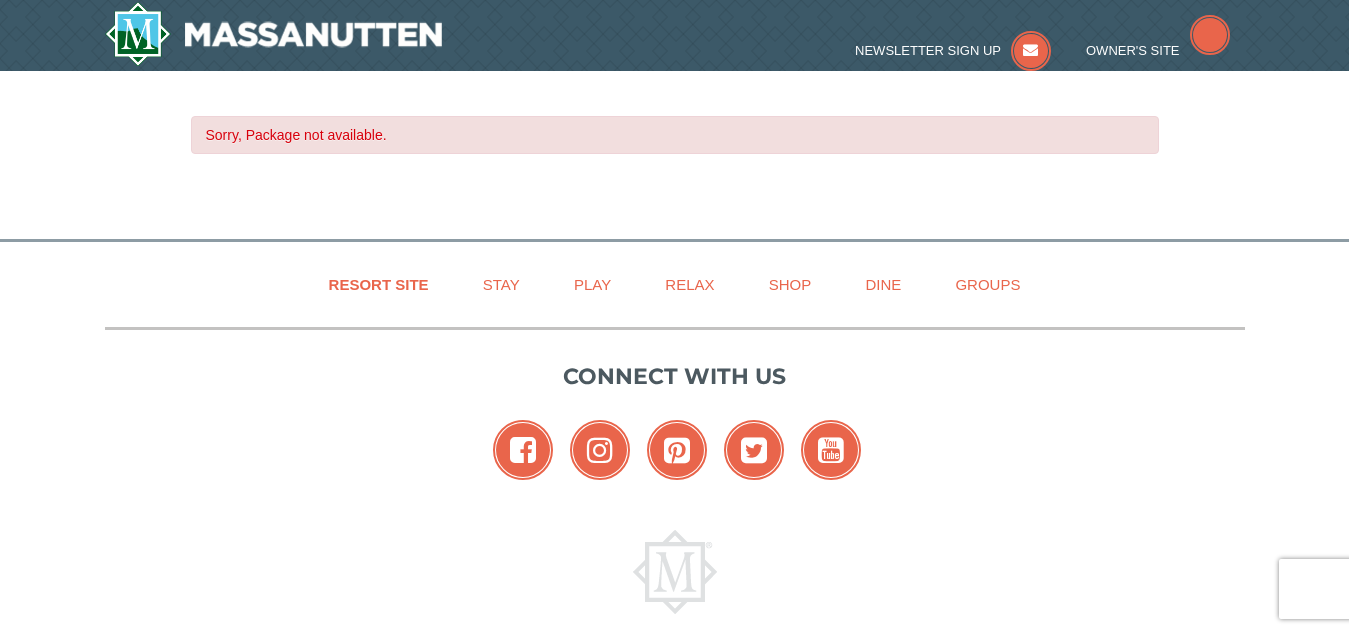scroll, scrollTop: 0, scrollLeft: 0, axis: both 